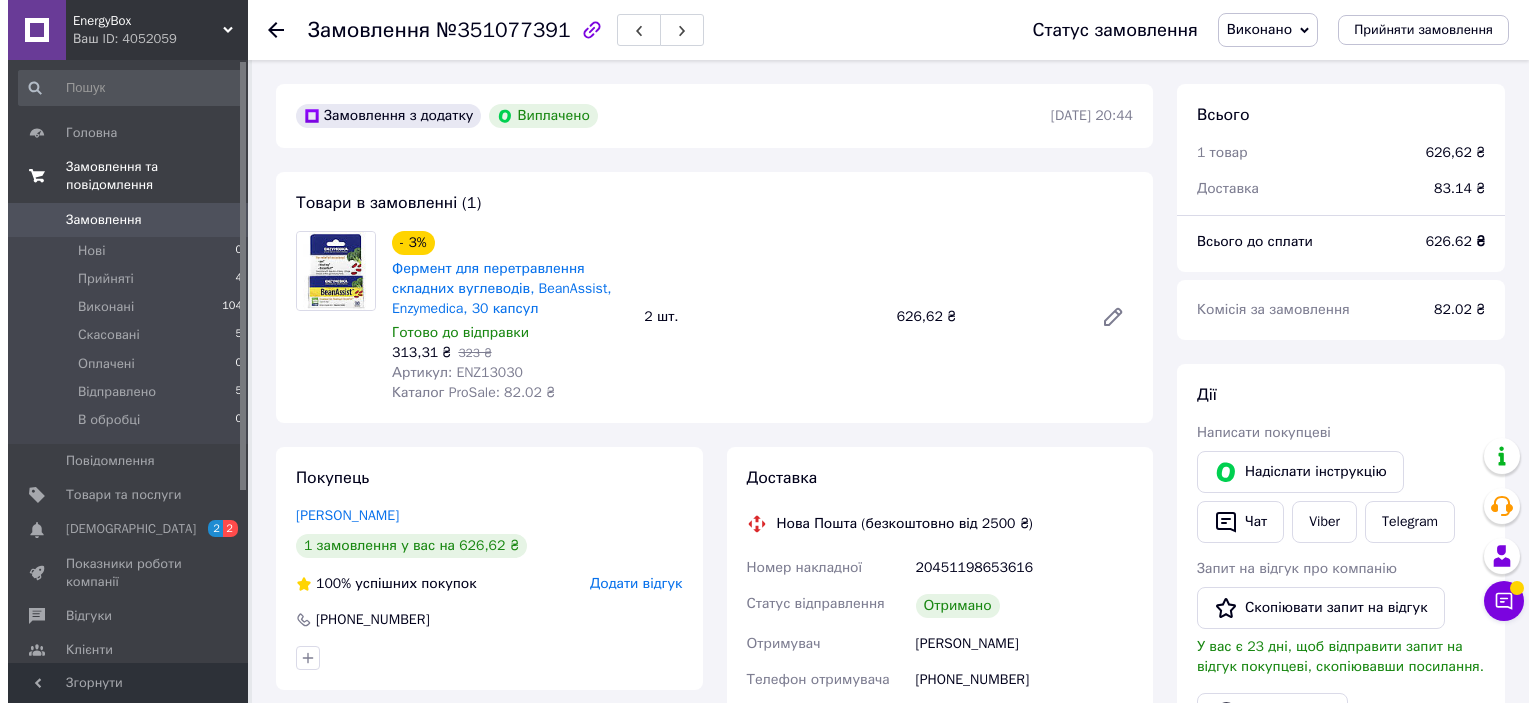 scroll, scrollTop: 0, scrollLeft: 0, axis: both 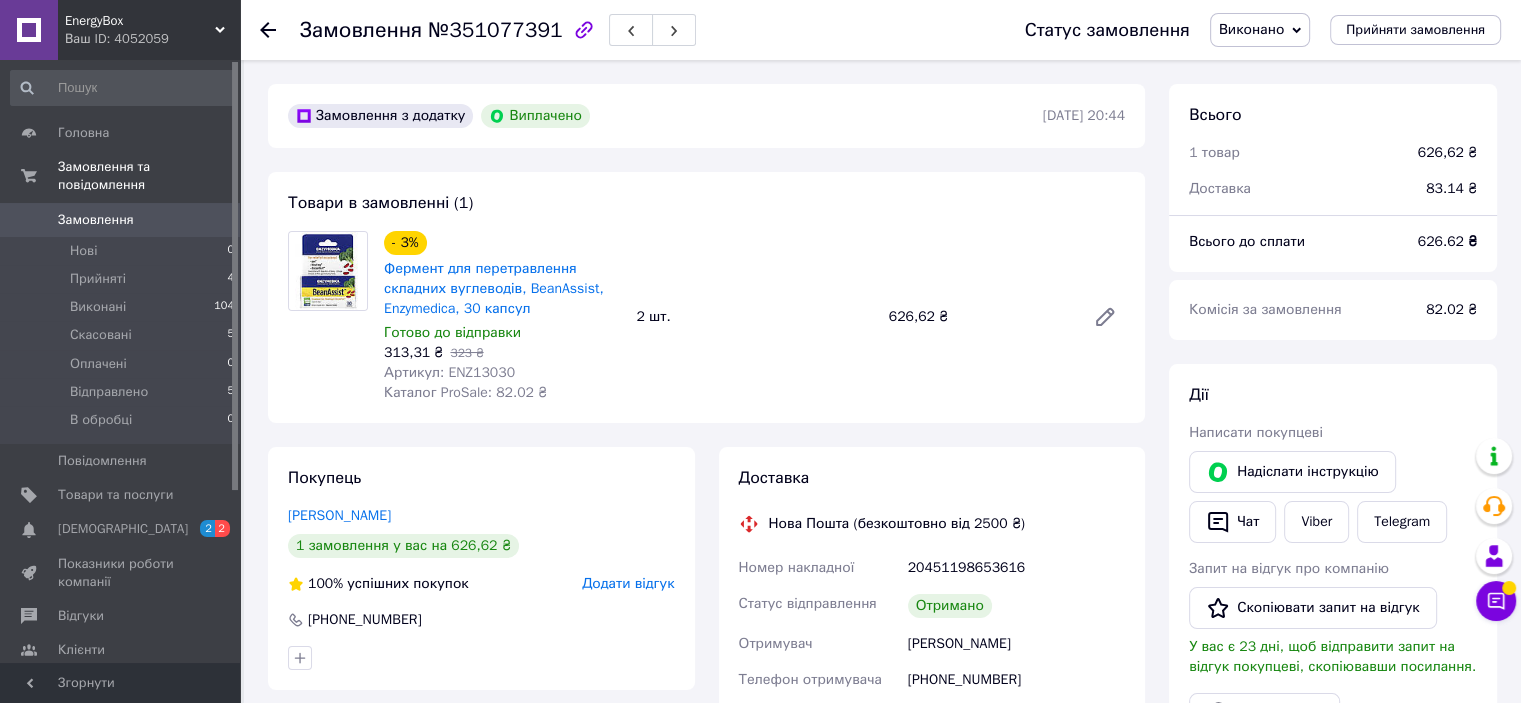 click on "Замовлення" at bounding box center [96, 220] 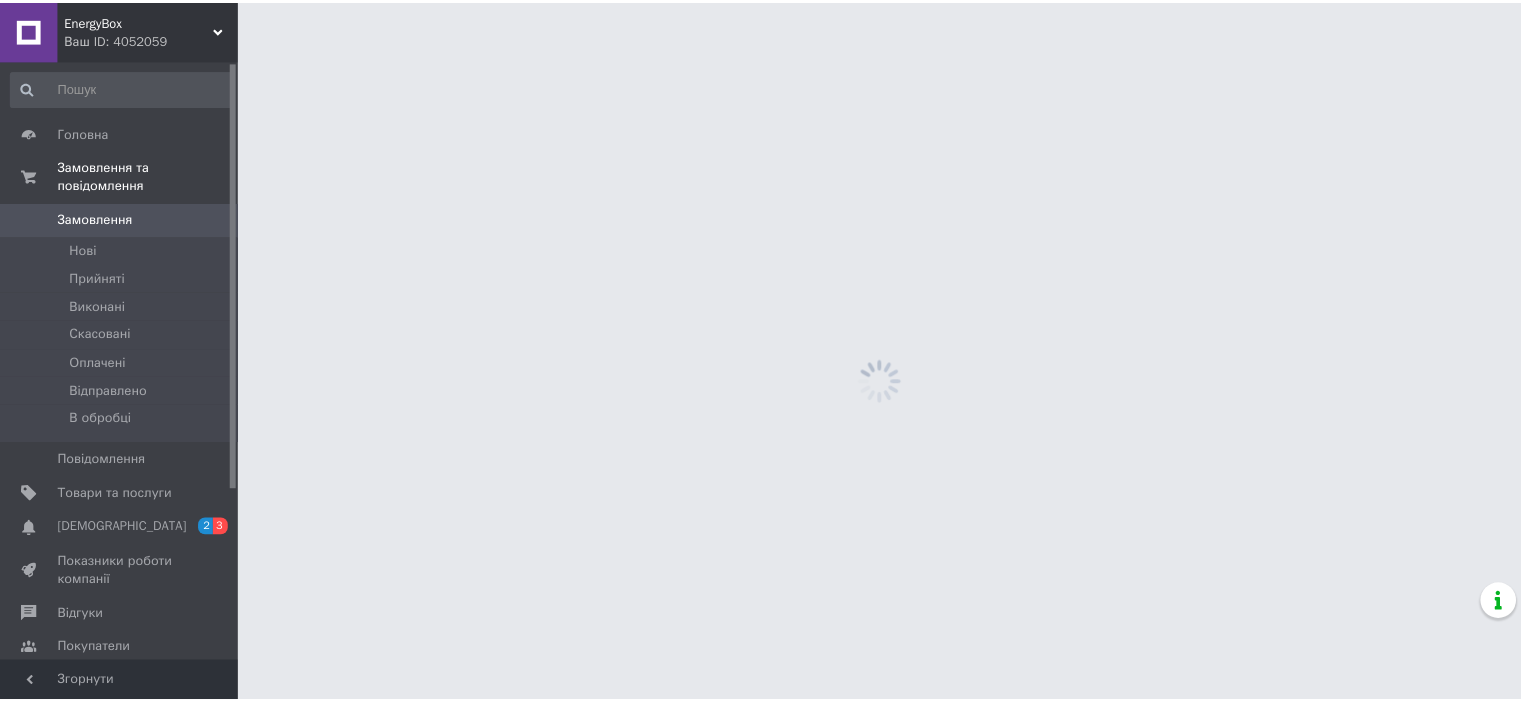 scroll, scrollTop: 0, scrollLeft: 0, axis: both 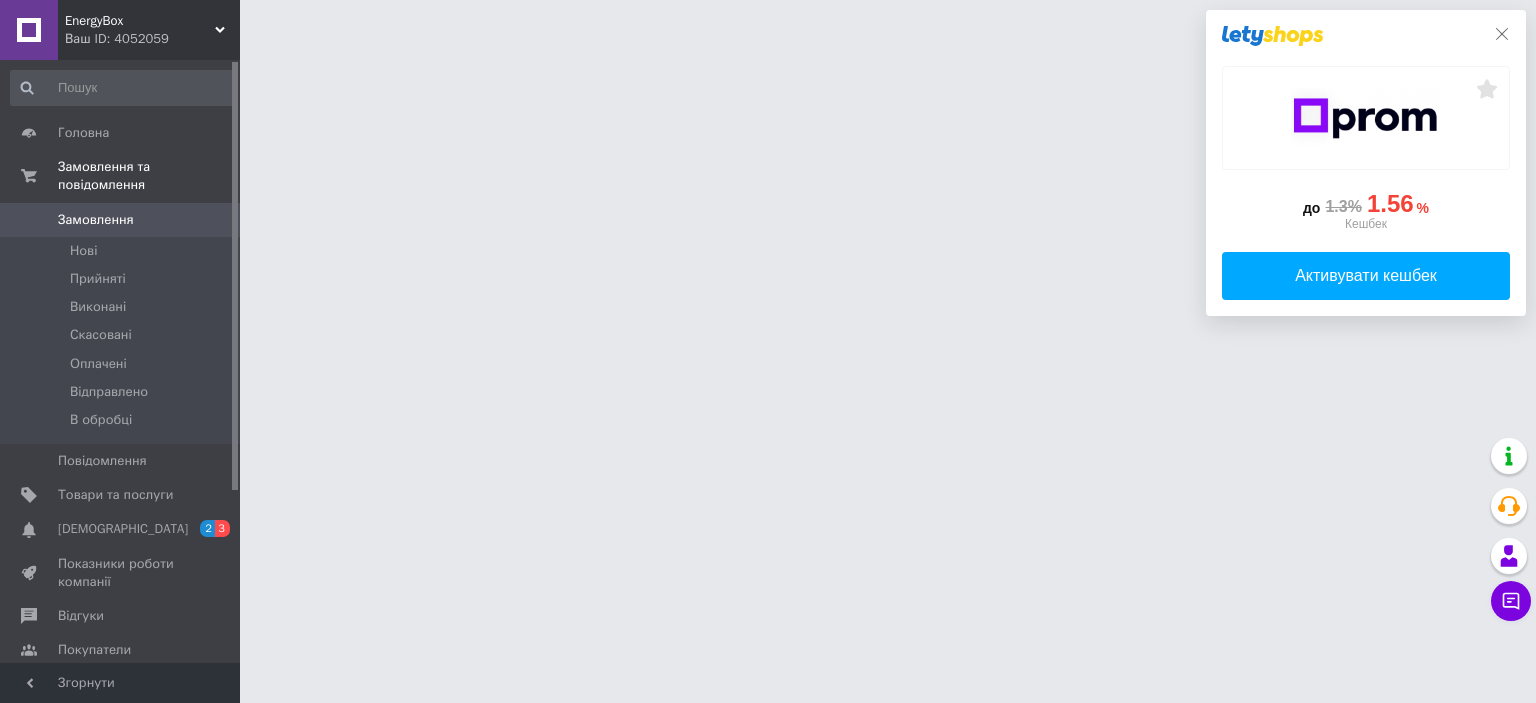 click 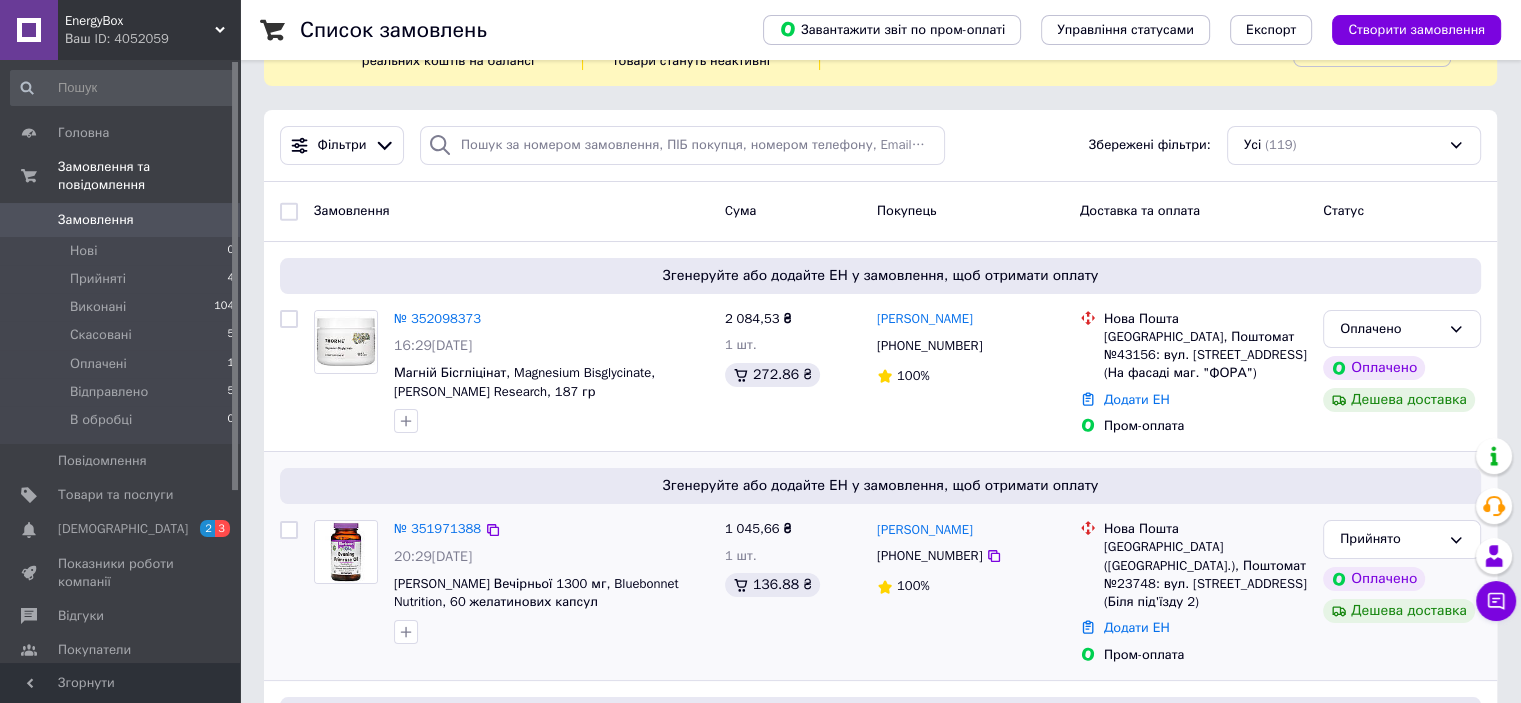 scroll, scrollTop: 200, scrollLeft: 0, axis: vertical 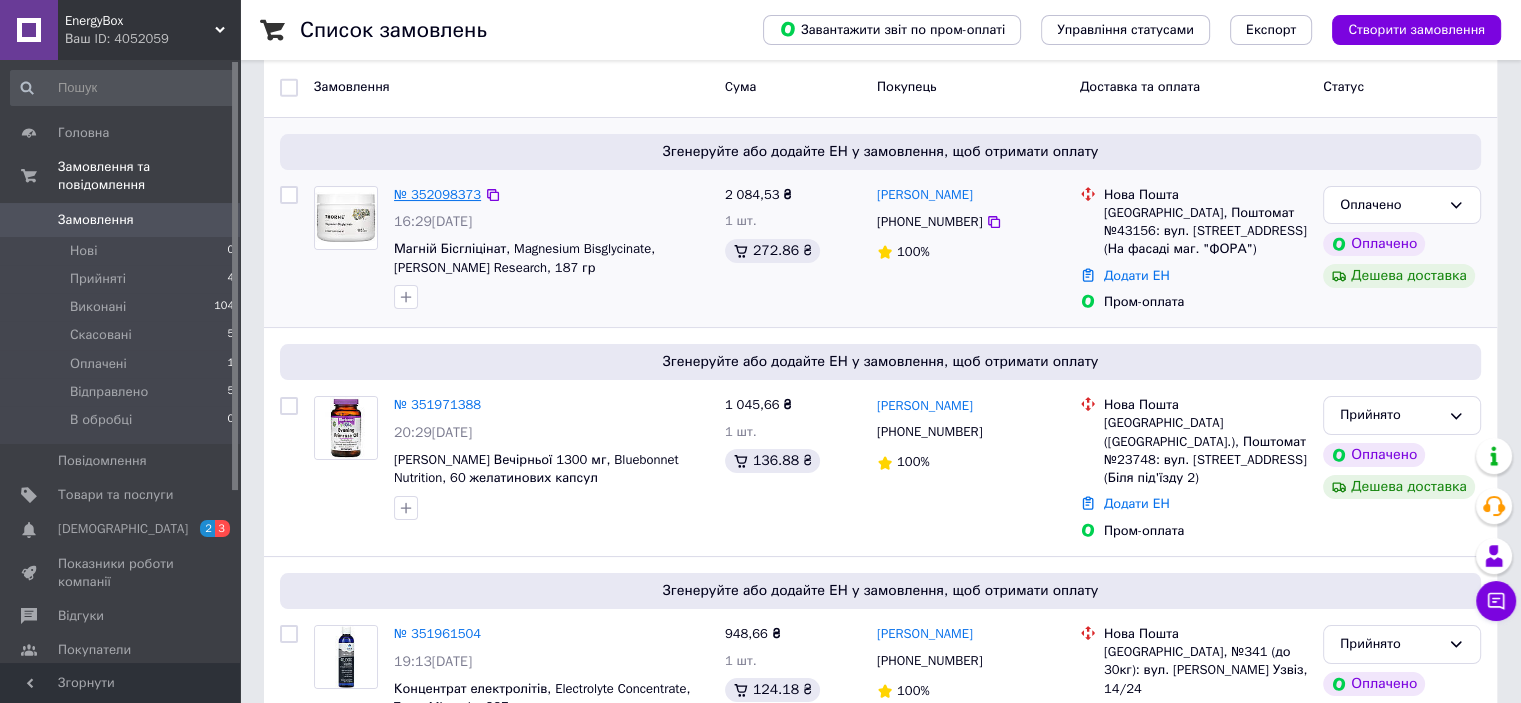 click on "№ 352098373" at bounding box center [437, 194] 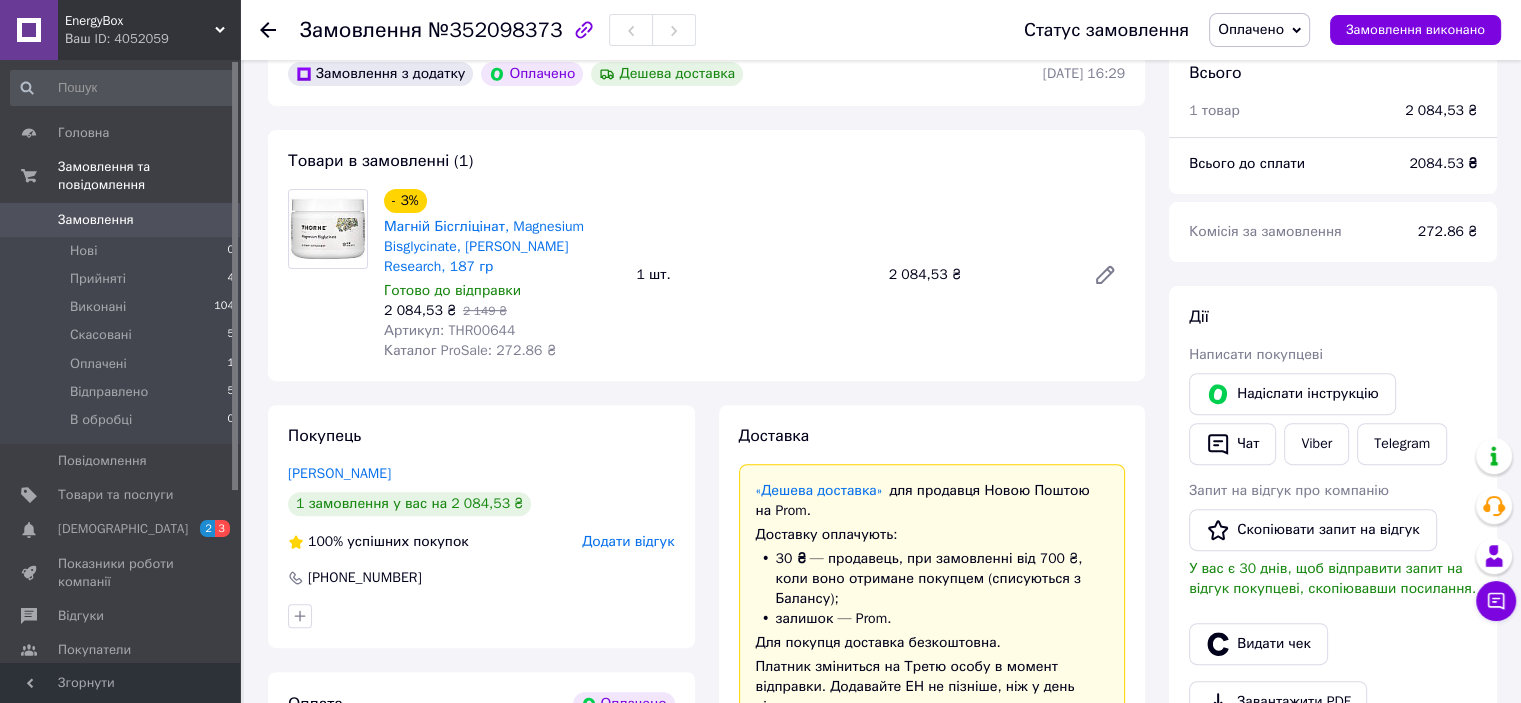 scroll, scrollTop: 600, scrollLeft: 0, axis: vertical 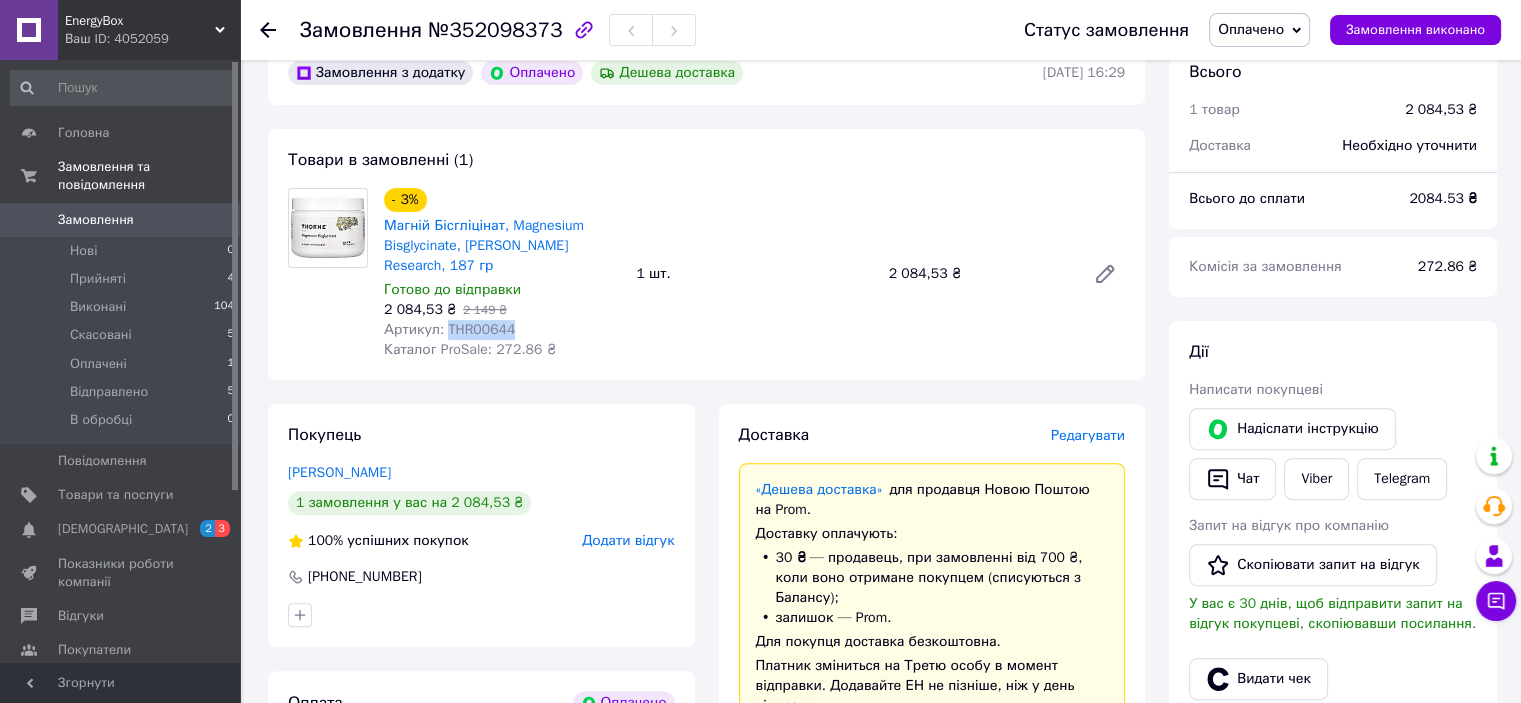 drag, startPoint x: 504, startPoint y: 317, endPoint x: 445, endPoint y: 315, distance: 59.03389 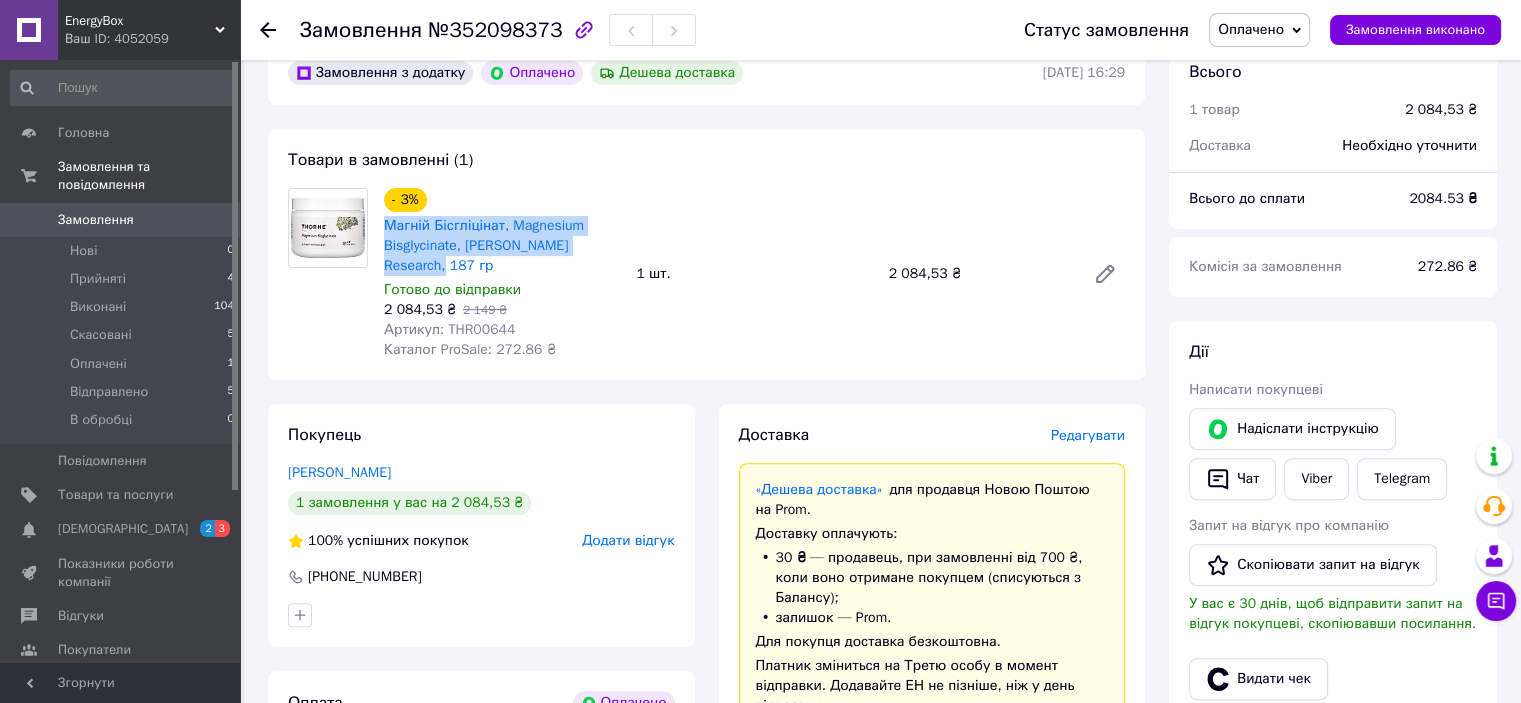 copy on "Магній Бісгліцінат, Magnesium Bisglycinate, Thorne Research, 187 гр" 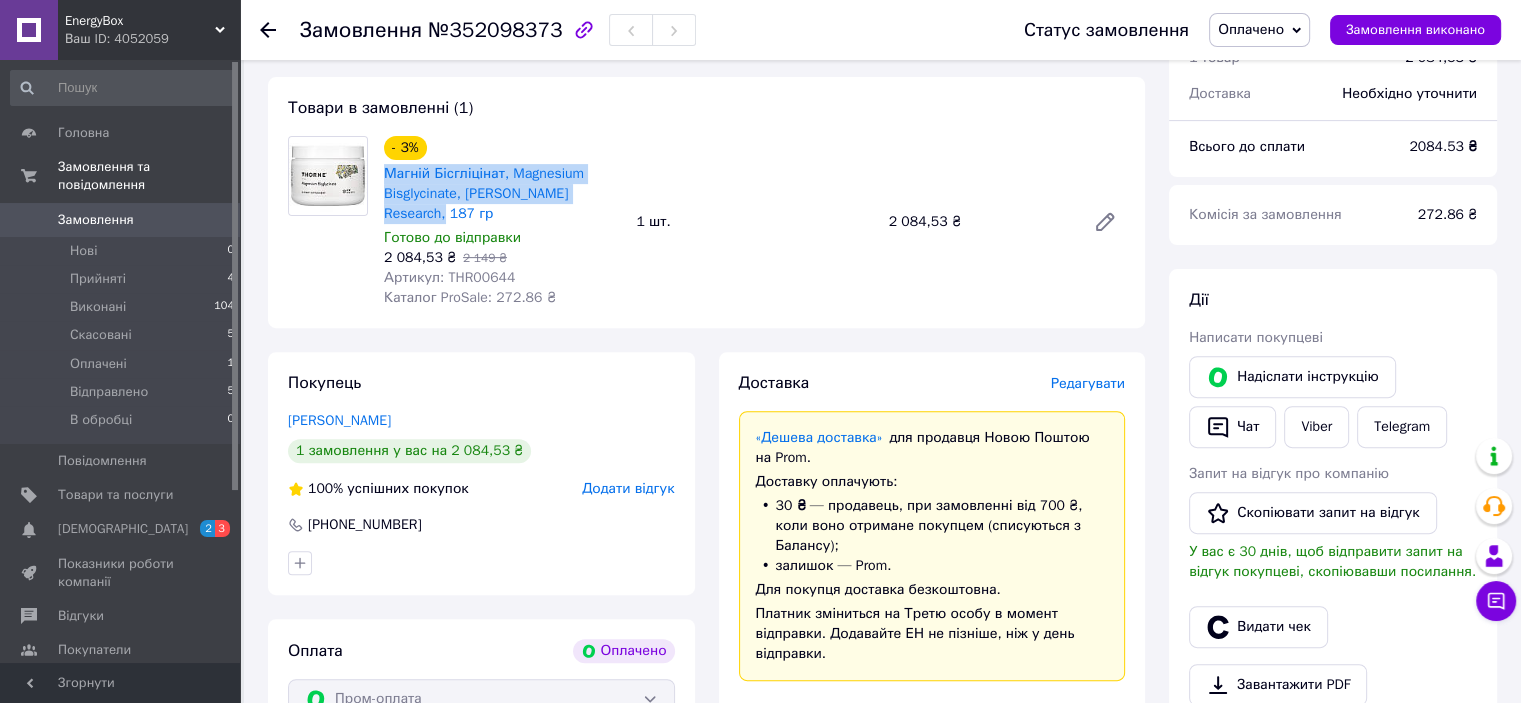 scroll, scrollTop: 700, scrollLeft: 0, axis: vertical 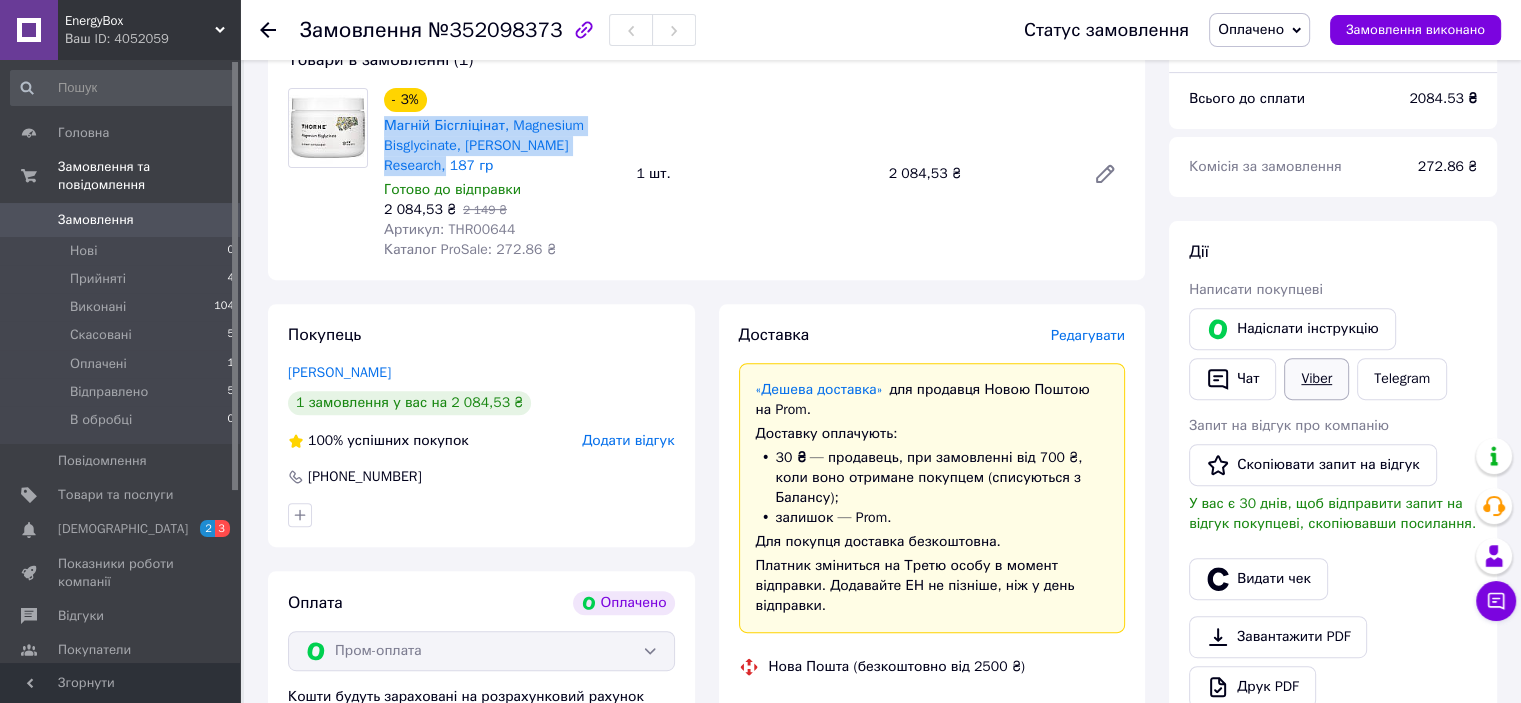 click on "Viber" at bounding box center [1316, 379] 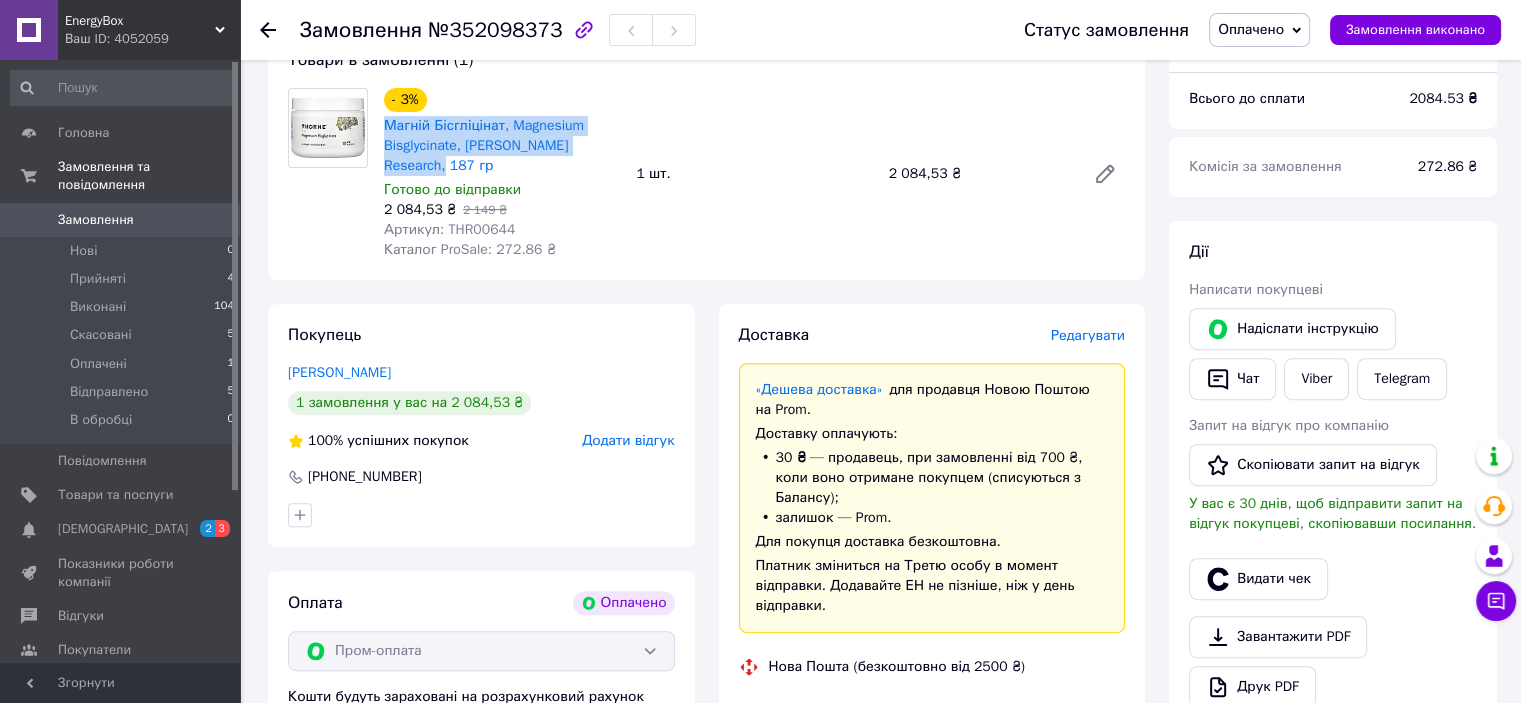 drag, startPoint x: 1492, startPoint y: 228, endPoint x: 1237, endPoint y: 220, distance: 255.12546 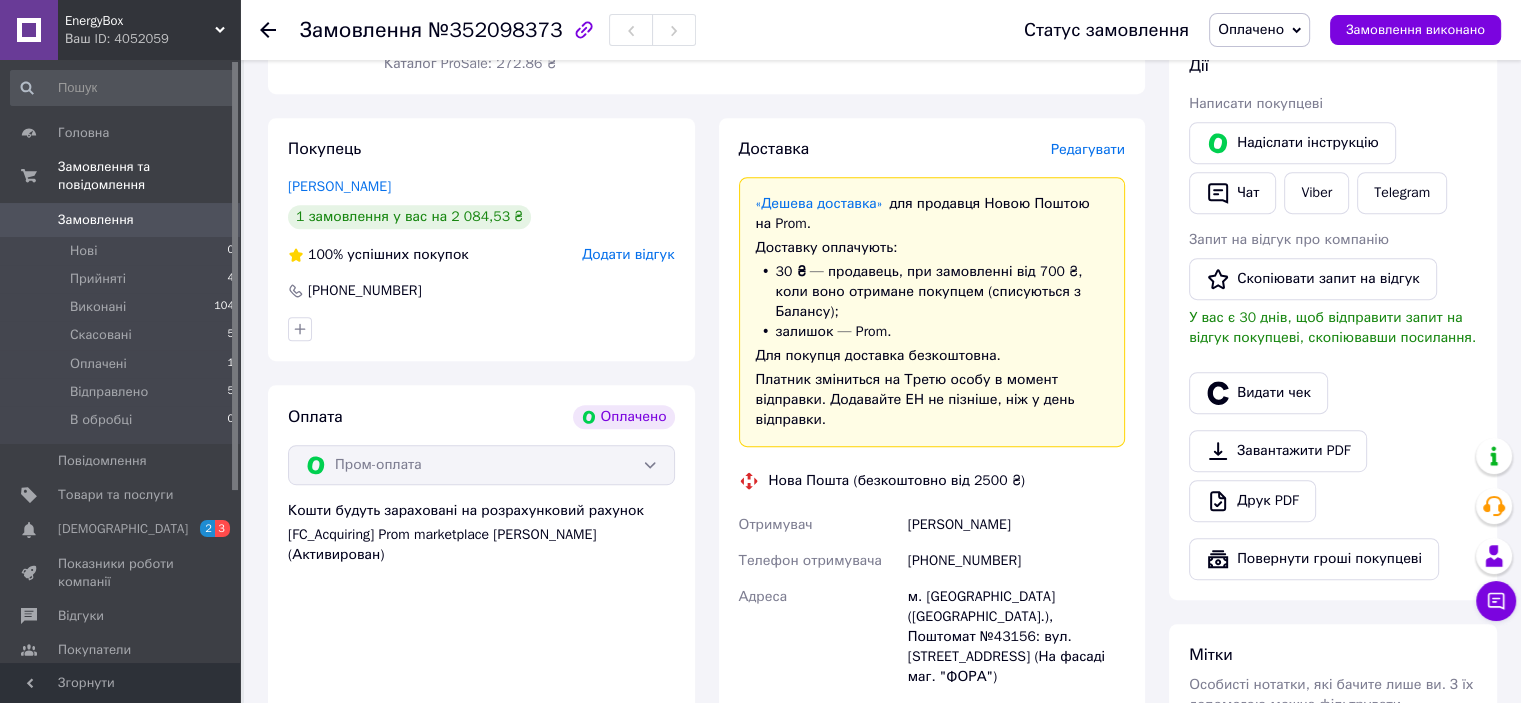 scroll, scrollTop: 1100, scrollLeft: 0, axis: vertical 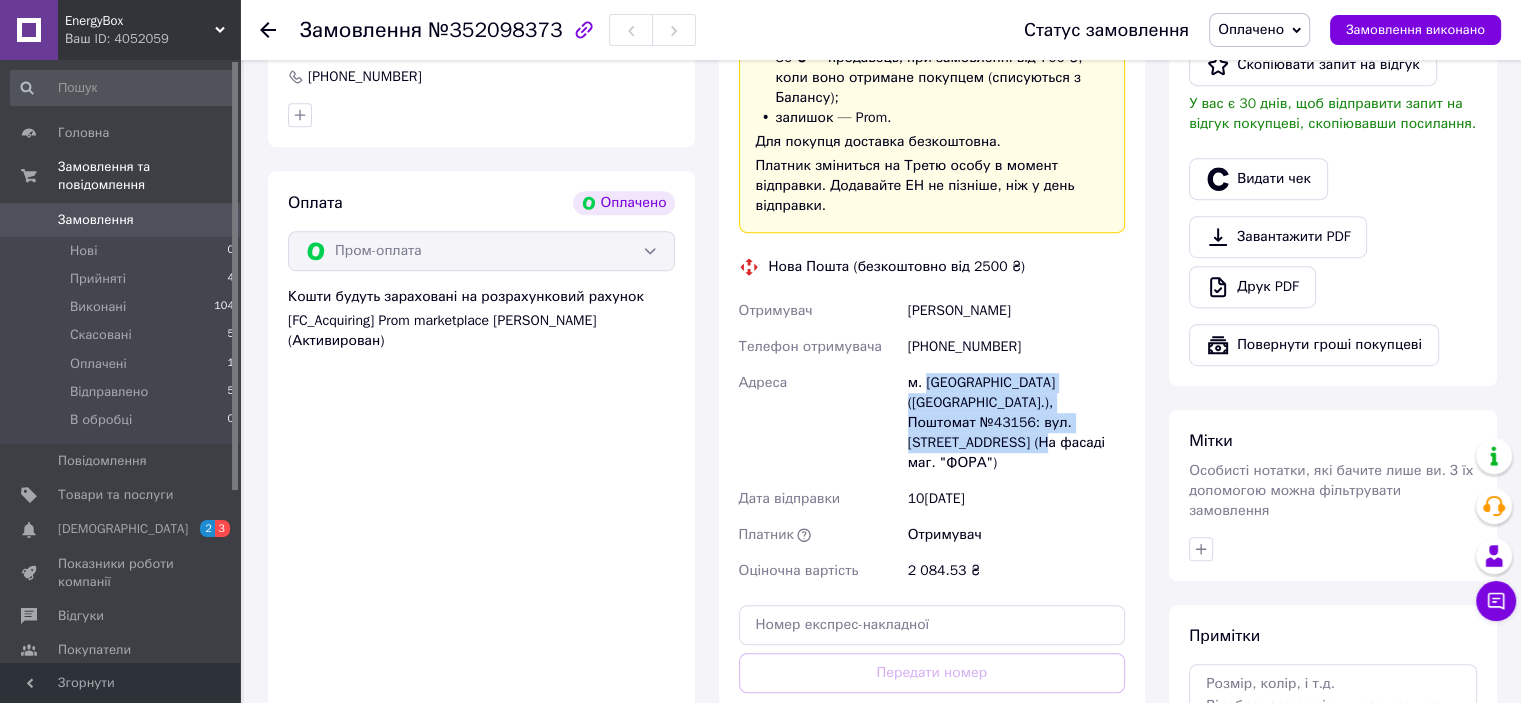 drag, startPoint x: 927, startPoint y: 343, endPoint x: 1058, endPoint y: 379, distance: 135.85654 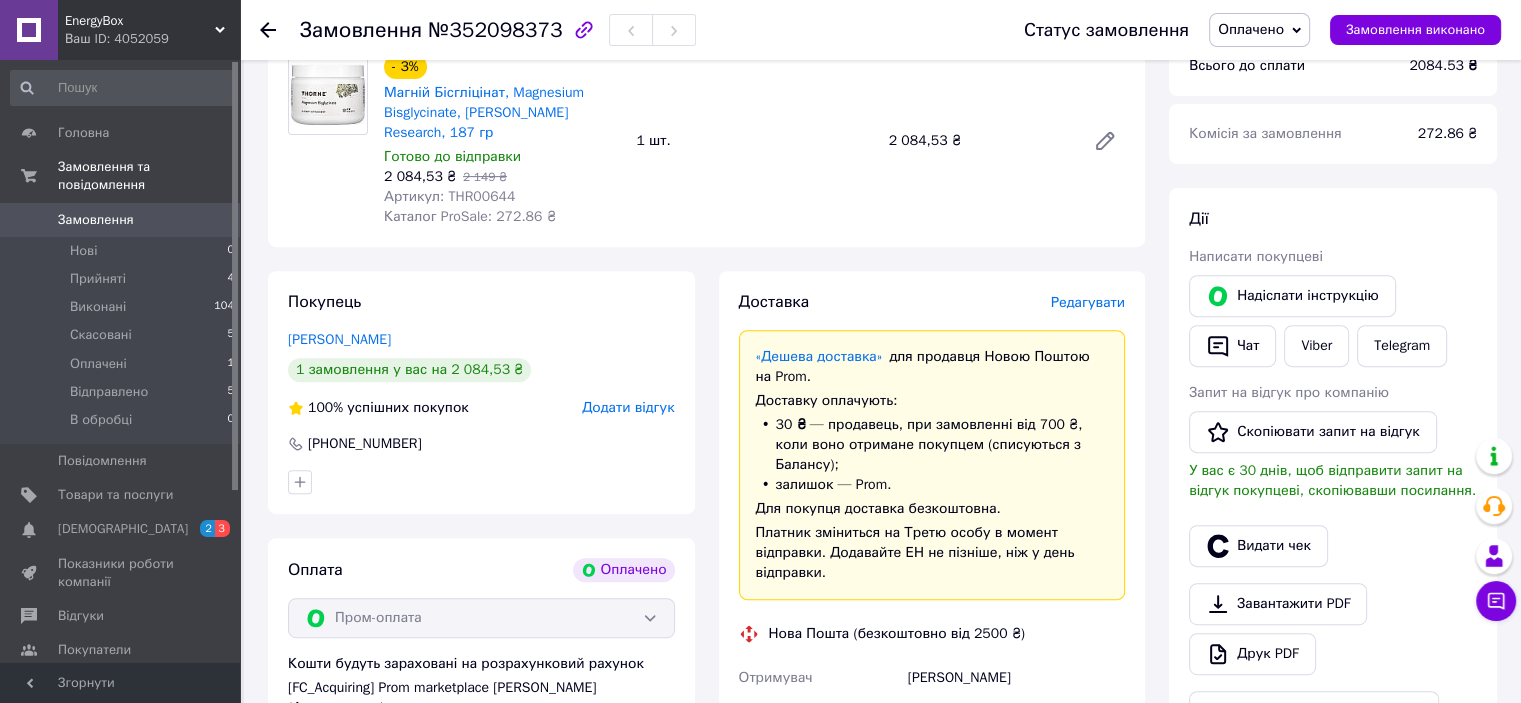 scroll, scrollTop: 700, scrollLeft: 0, axis: vertical 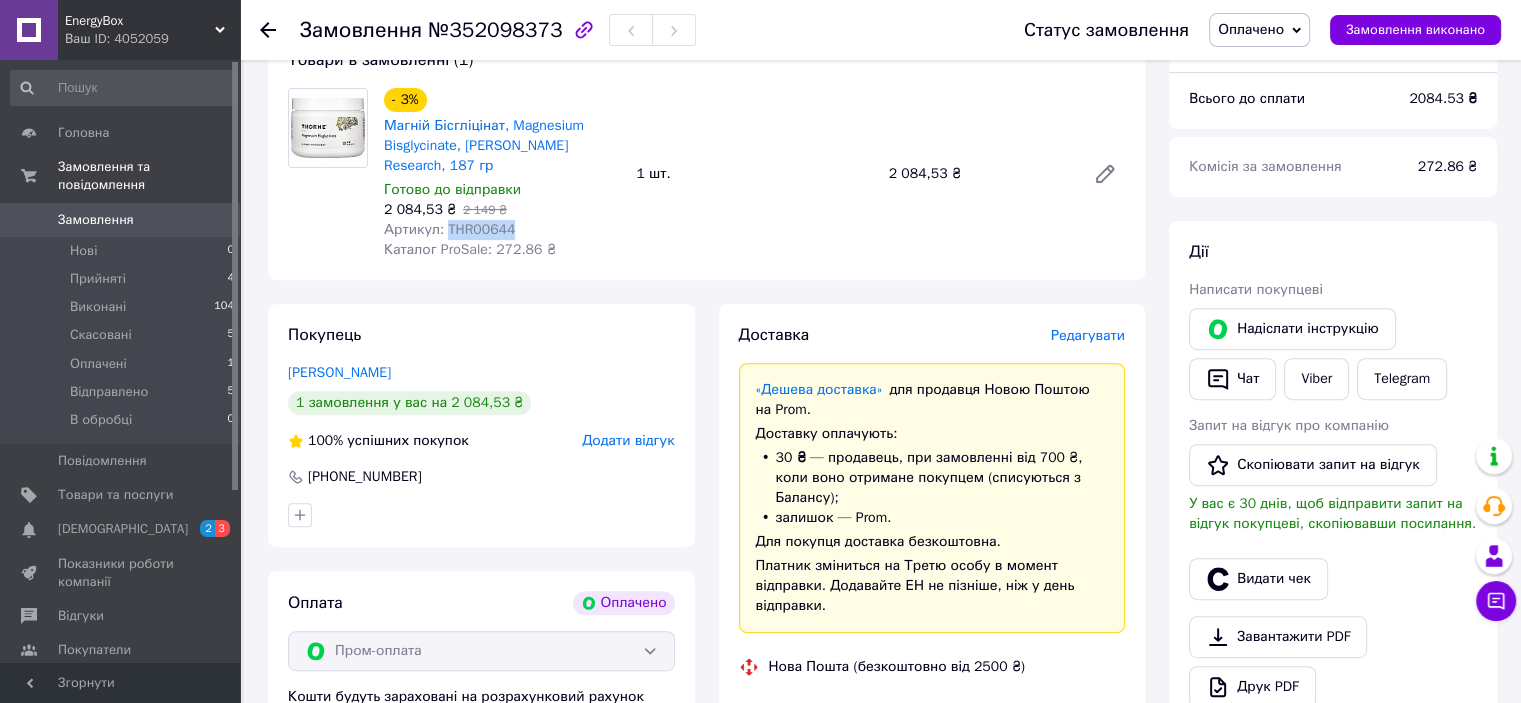 drag, startPoint x: 505, startPoint y: 215, endPoint x: 444, endPoint y: 214, distance: 61.008198 